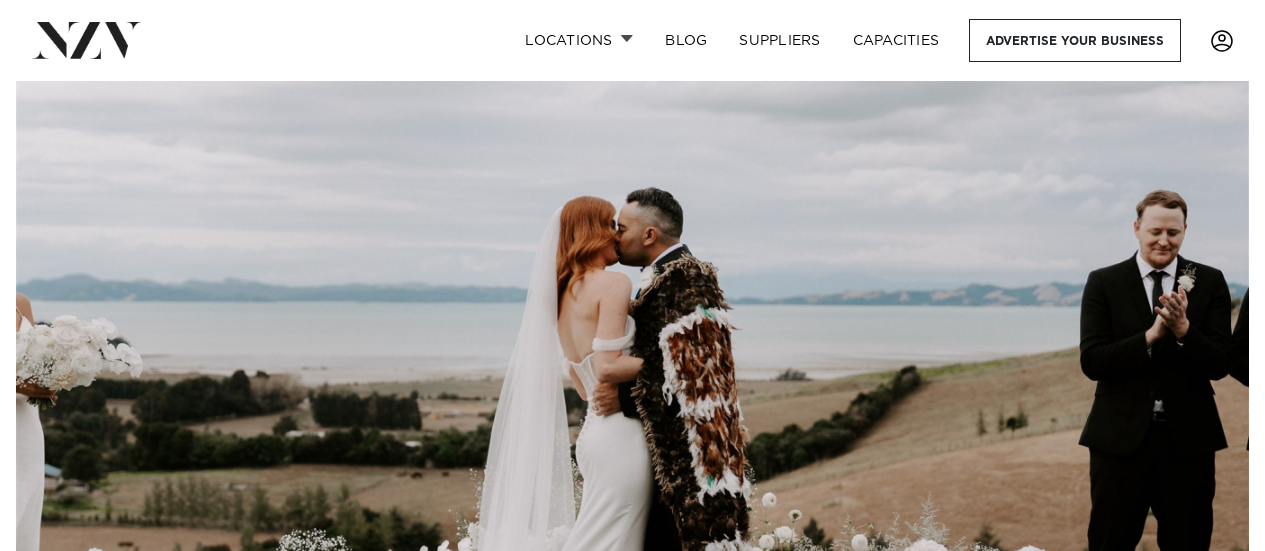scroll, scrollTop: 0, scrollLeft: 0, axis: both 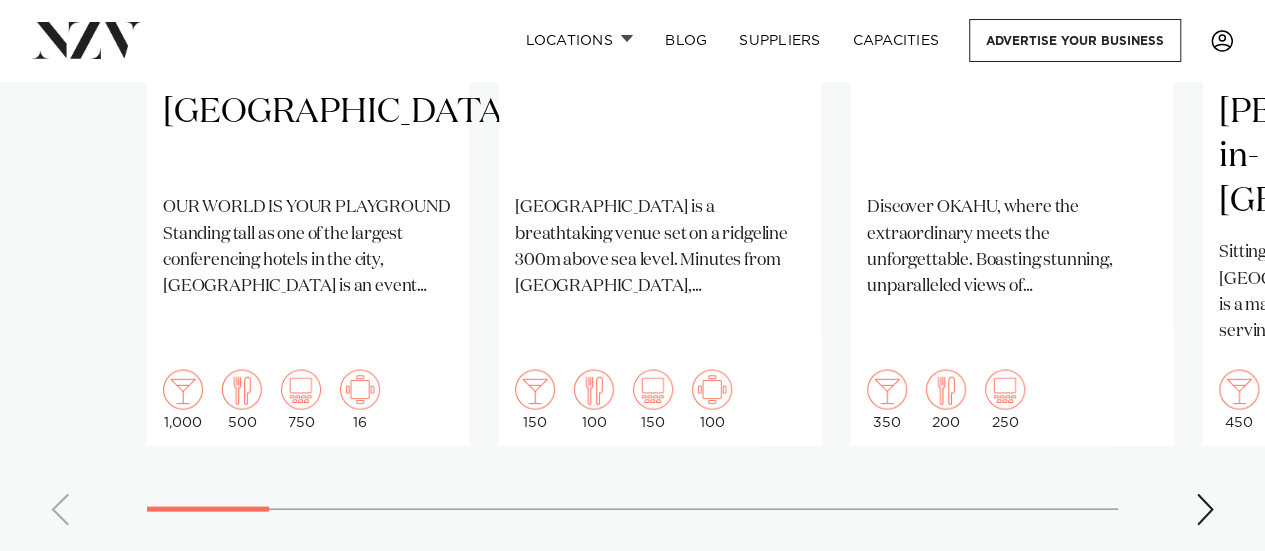 click at bounding box center [1205, 509] 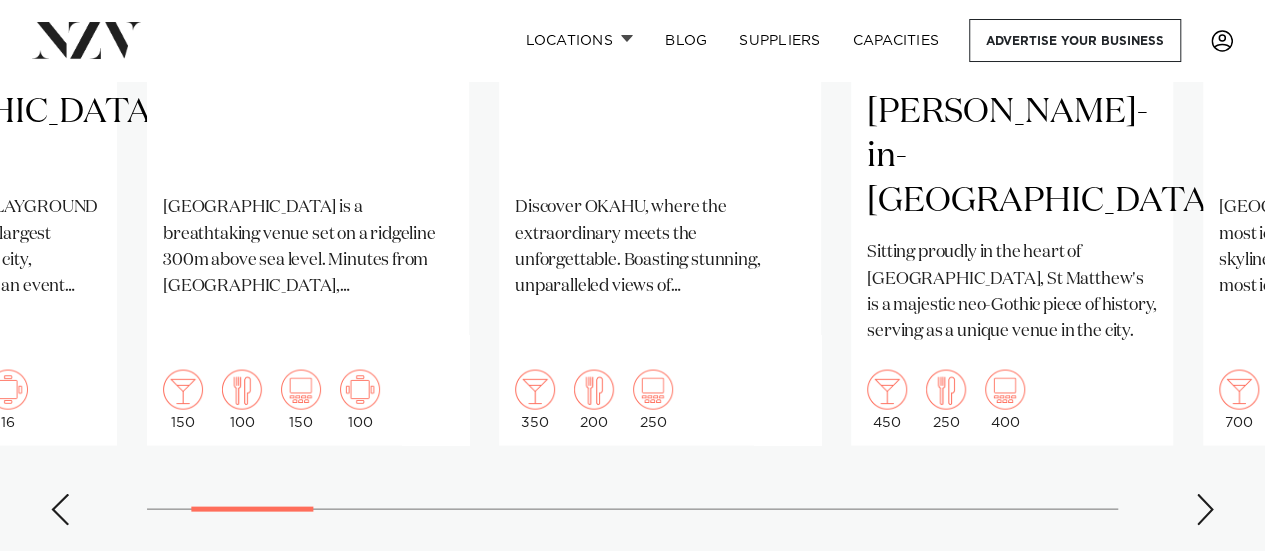 click on "[GEOGRAPHIC_DATA]
Pullman [GEOGRAPHIC_DATA]
OUR WORLD IS YOUR PLAYGROUND
Standing tall as one of the largest conferencing hotels in the city, [GEOGRAPHIC_DATA] is an event planner’s paradise.
1,000
500
750
16
[GEOGRAPHIC_DATA]" at bounding box center (632, 57) 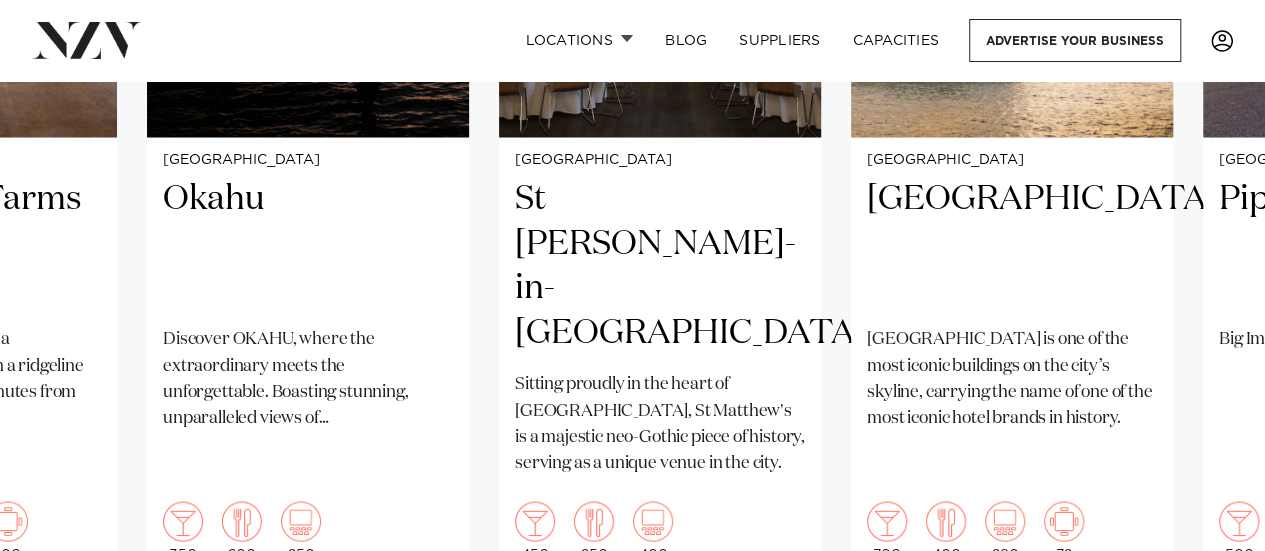 scroll, scrollTop: 1720, scrollLeft: 0, axis: vertical 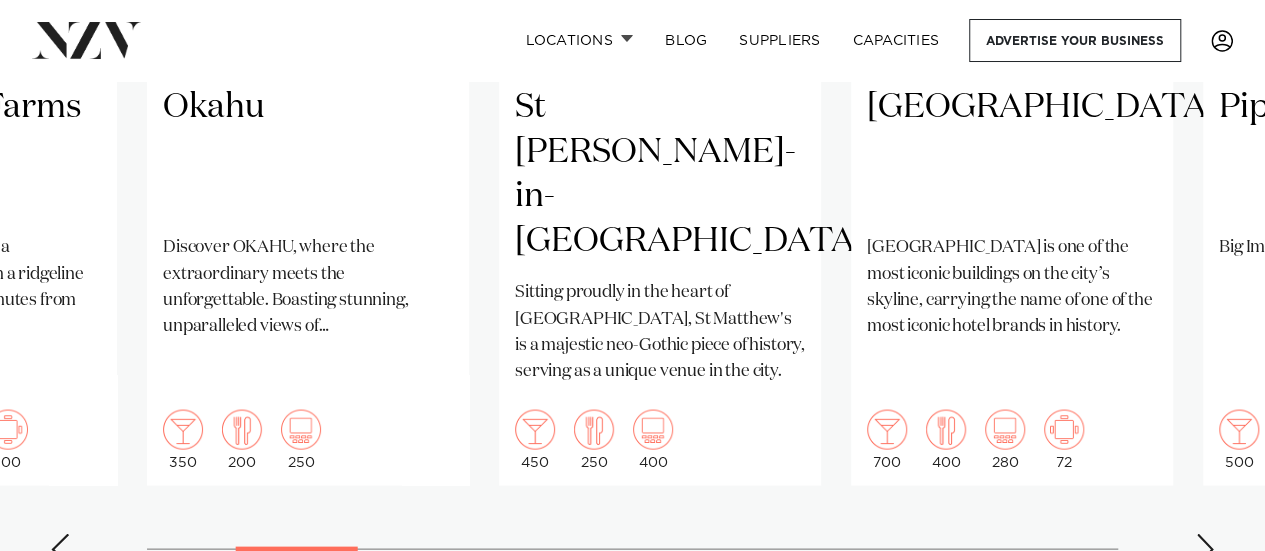 click at bounding box center (60, 549) 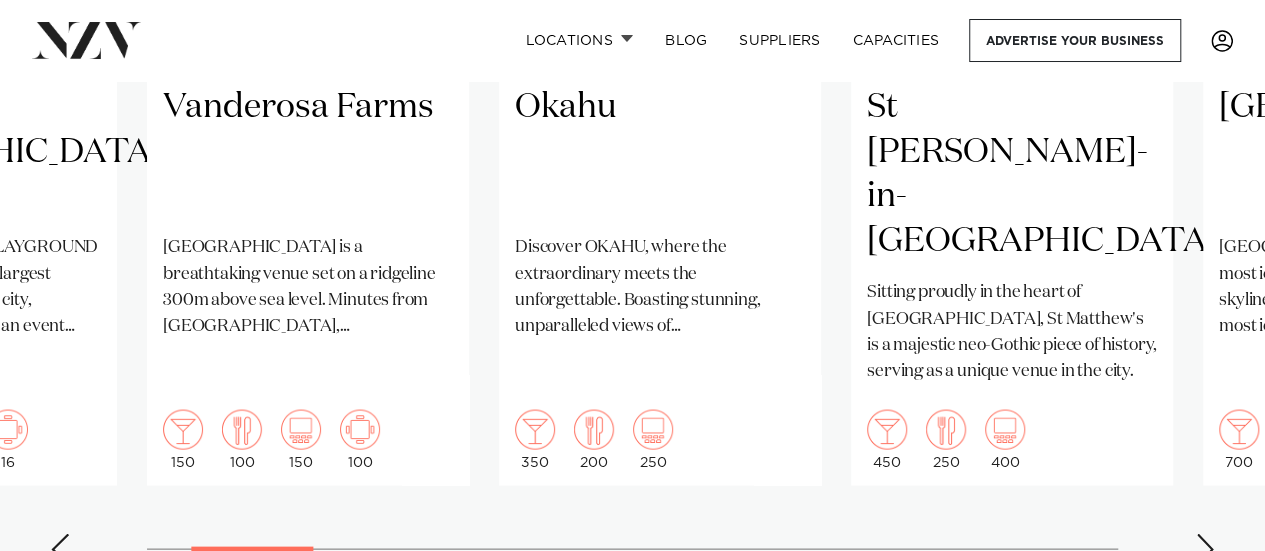 click at bounding box center [60, 549] 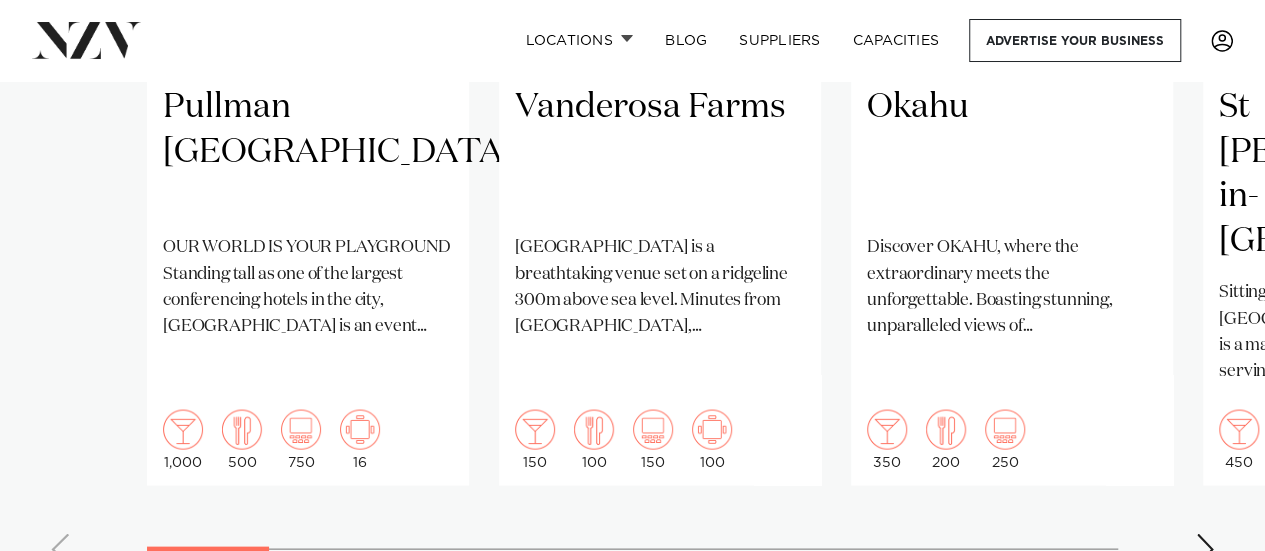click at bounding box center (1205, 549) 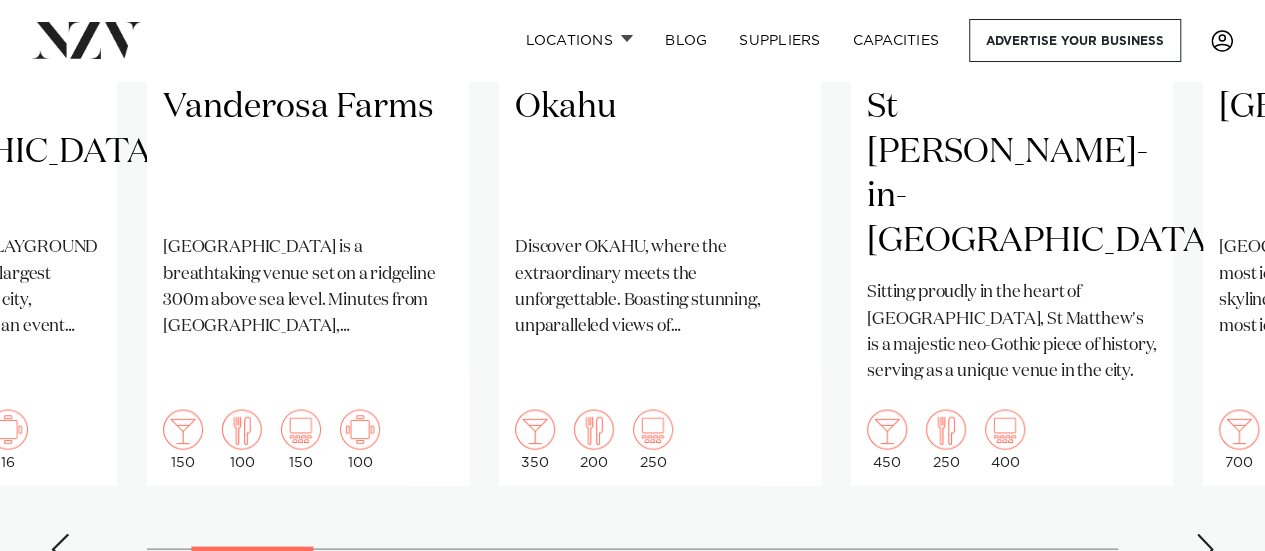 click at bounding box center [1205, 549] 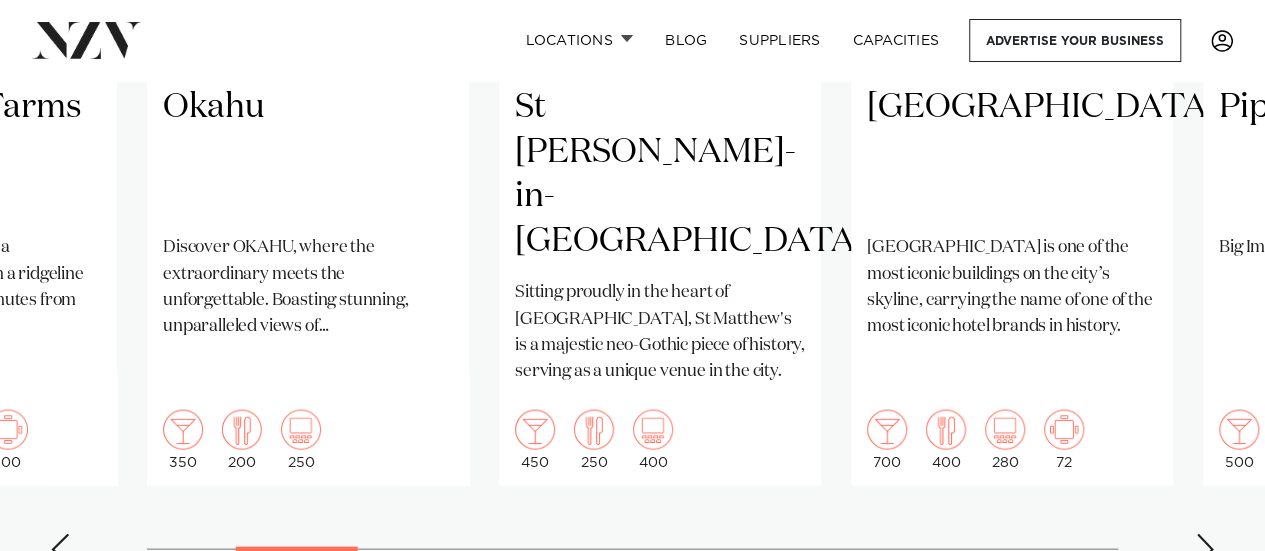 click at bounding box center [1205, 549] 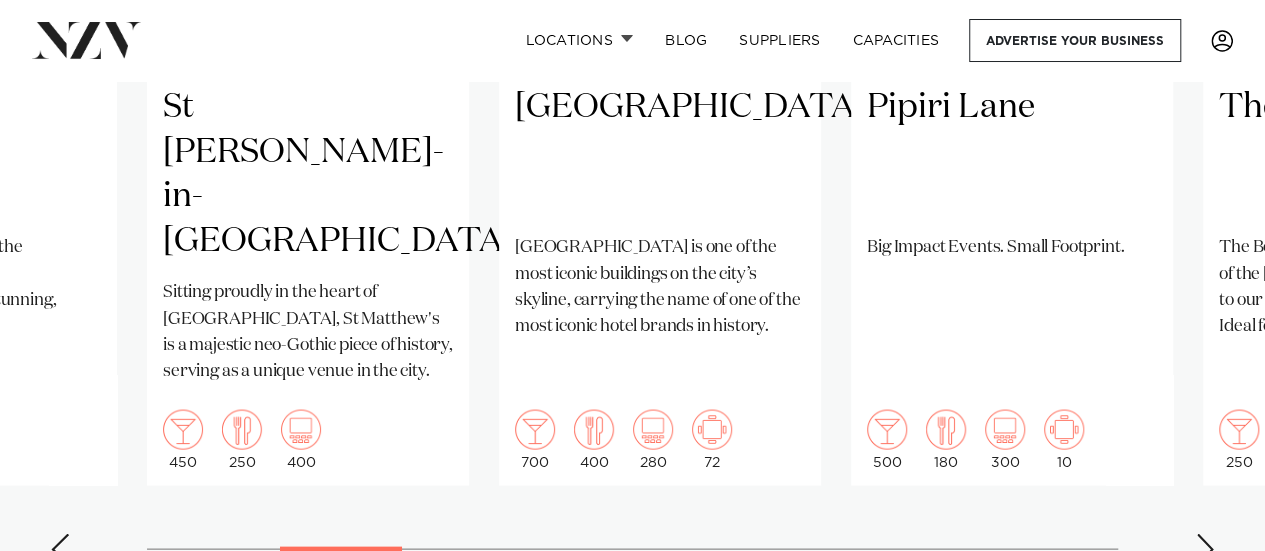 click at bounding box center (1205, 549) 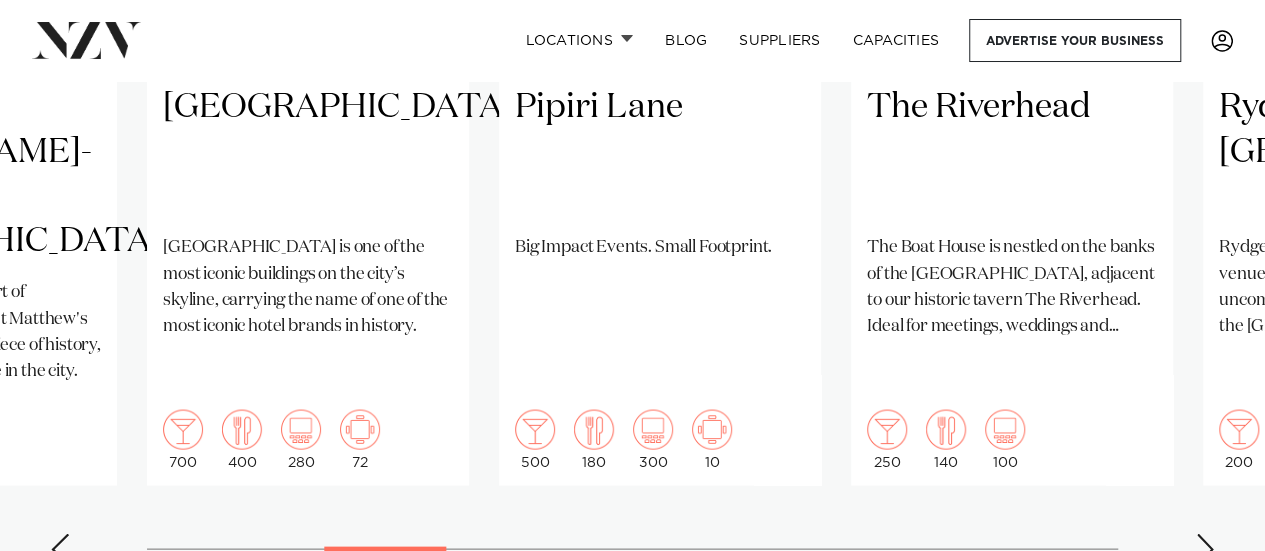 click at bounding box center [1205, 549] 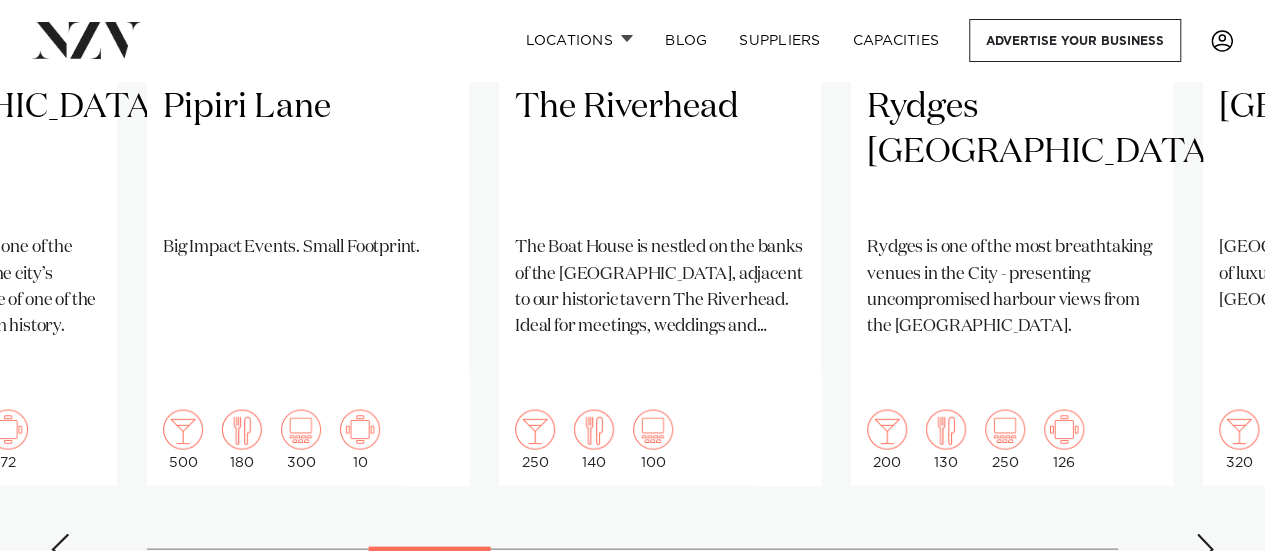 click at bounding box center [1205, 549] 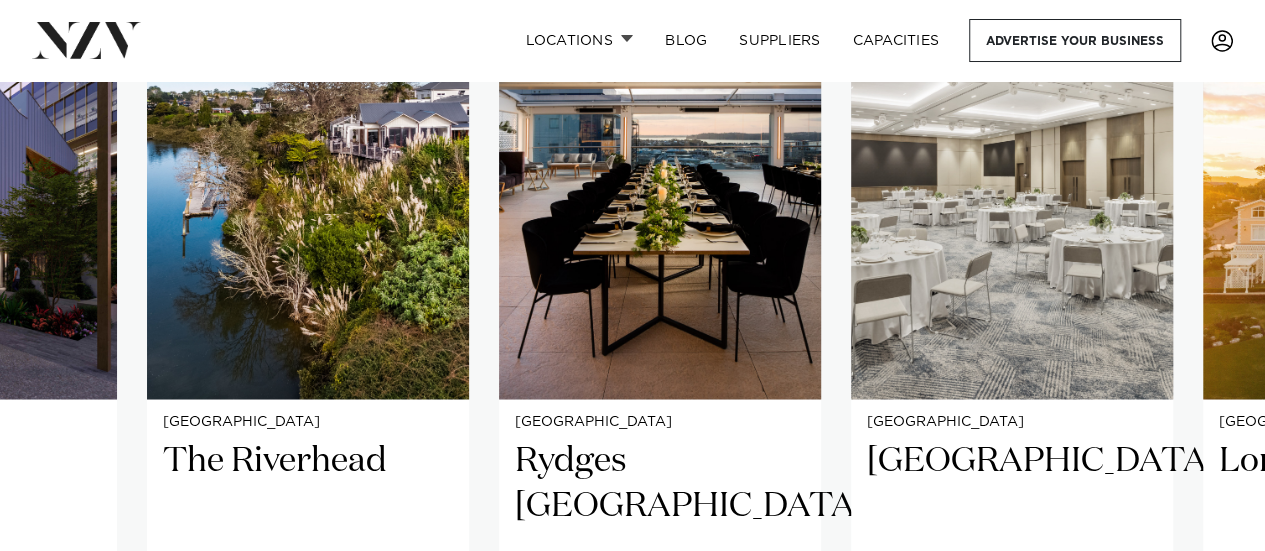scroll, scrollTop: 1440, scrollLeft: 0, axis: vertical 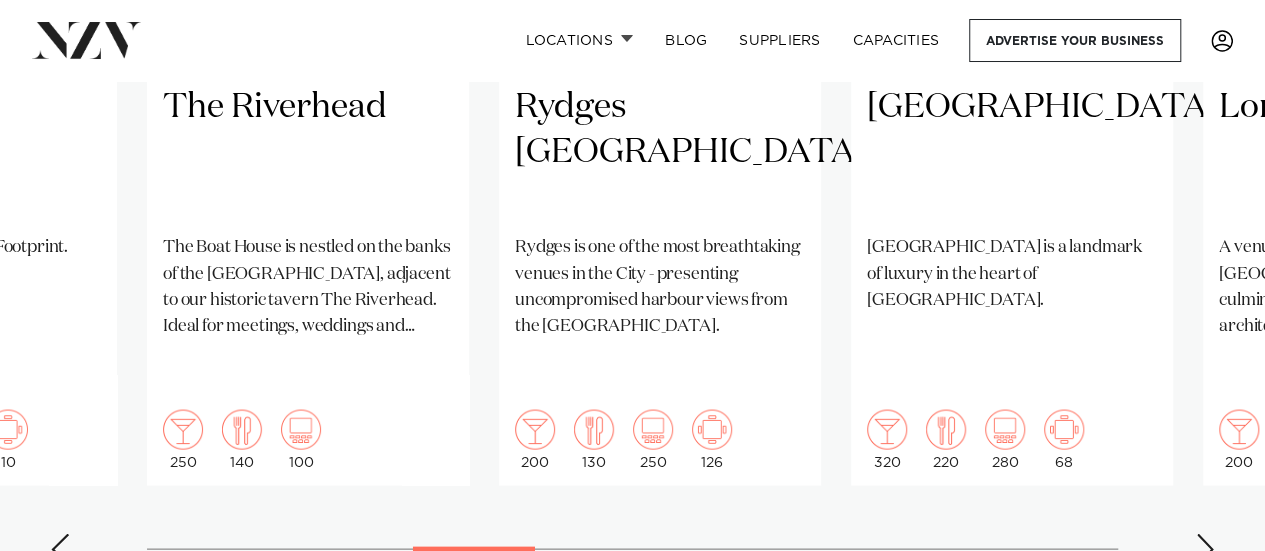 click at bounding box center [1205, 549] 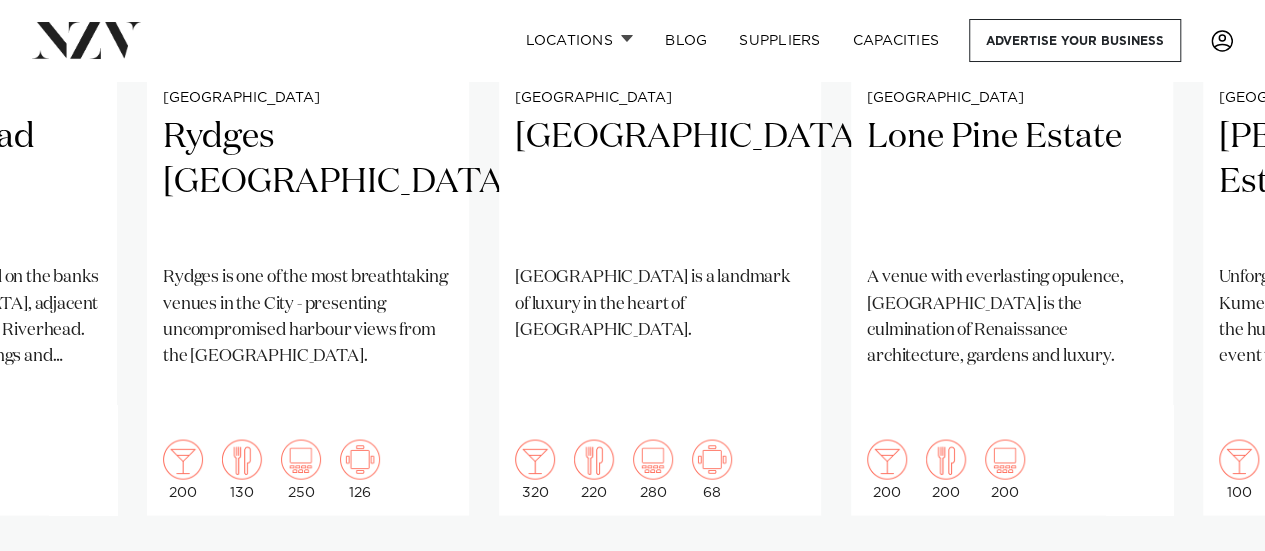 scroll, scrollTop: 1760, scrollLeft: 0, axis: vertical 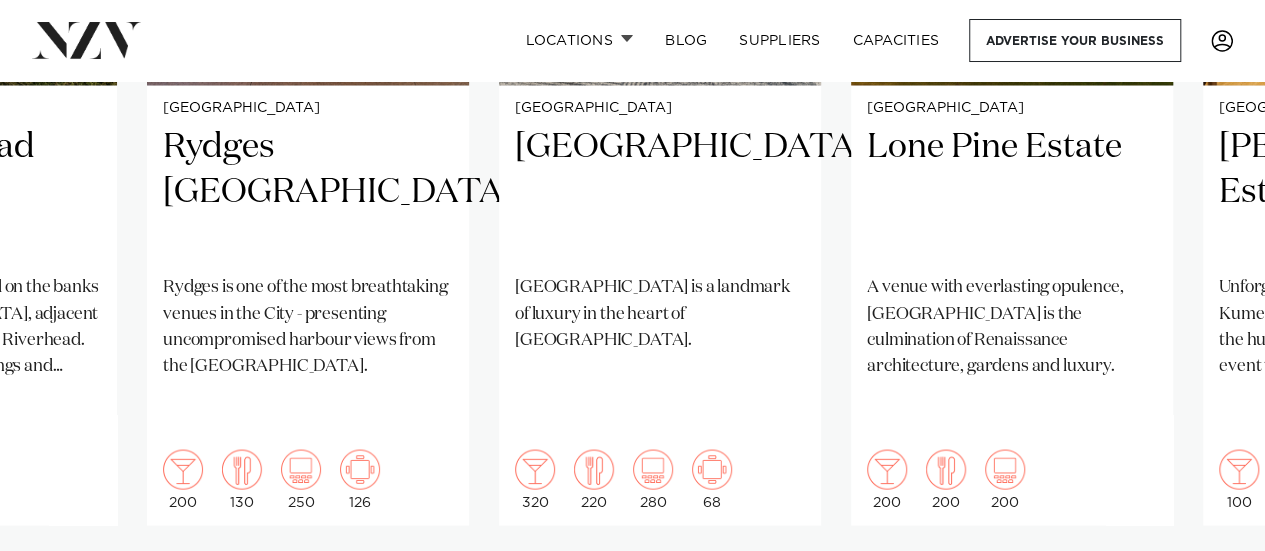 click at bounding box center (1205, 589) 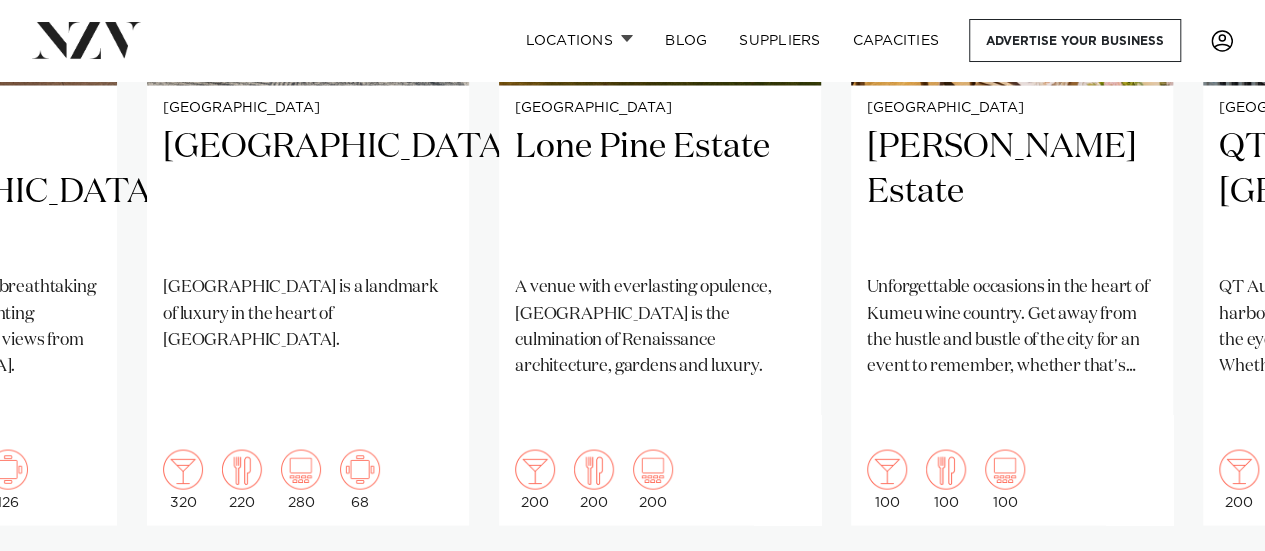 click at bounding box center (1205, 589) 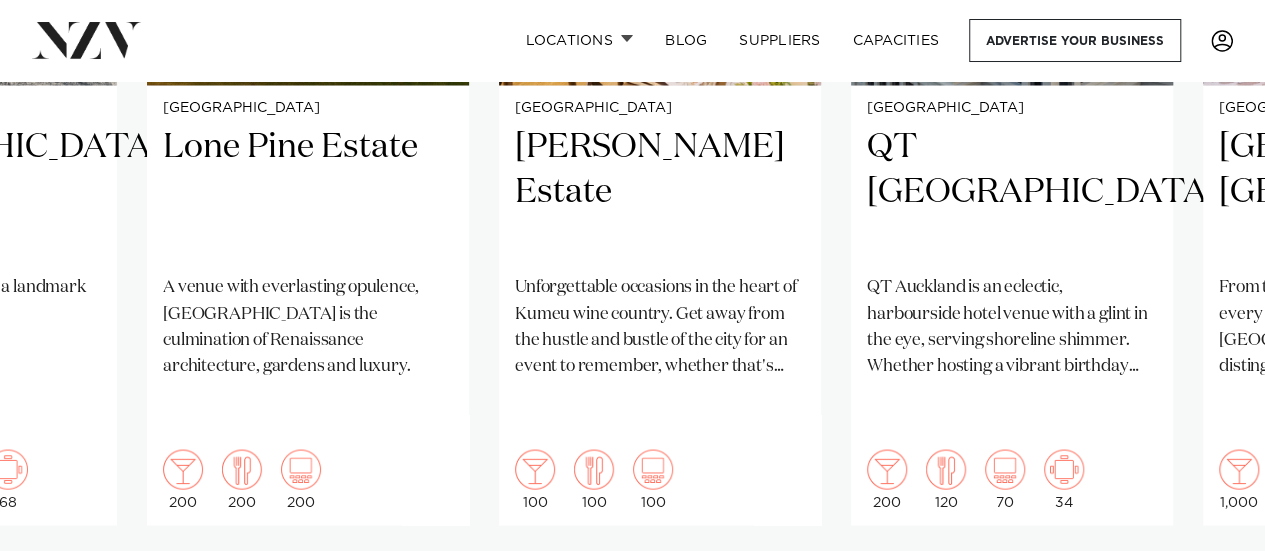 click at bounding box center [1205, 589] 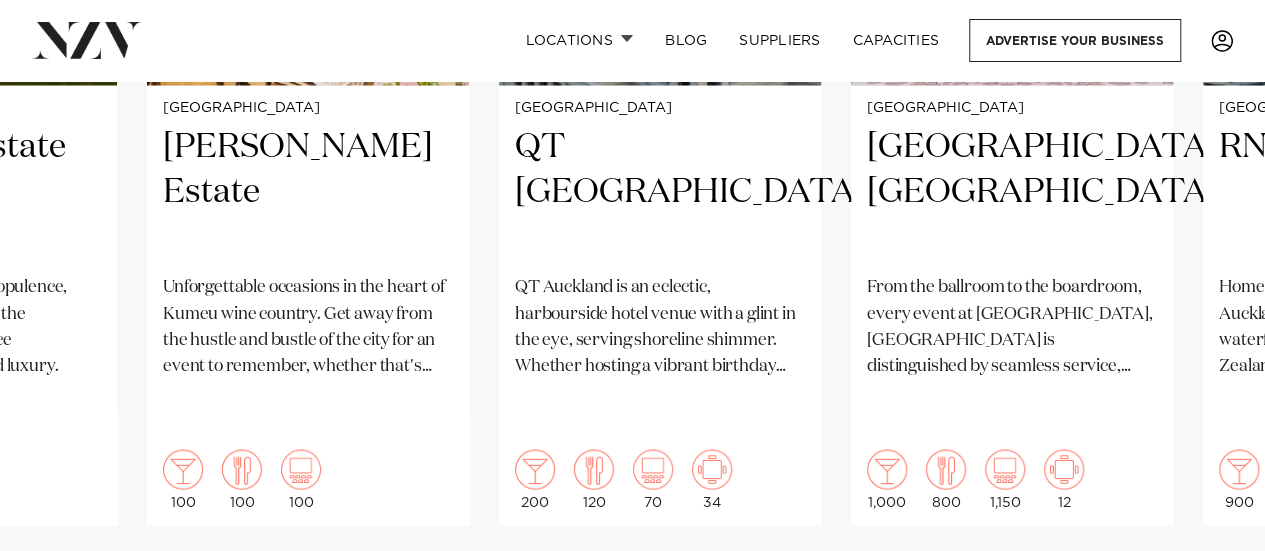 click at bounding box center [1205, 589] 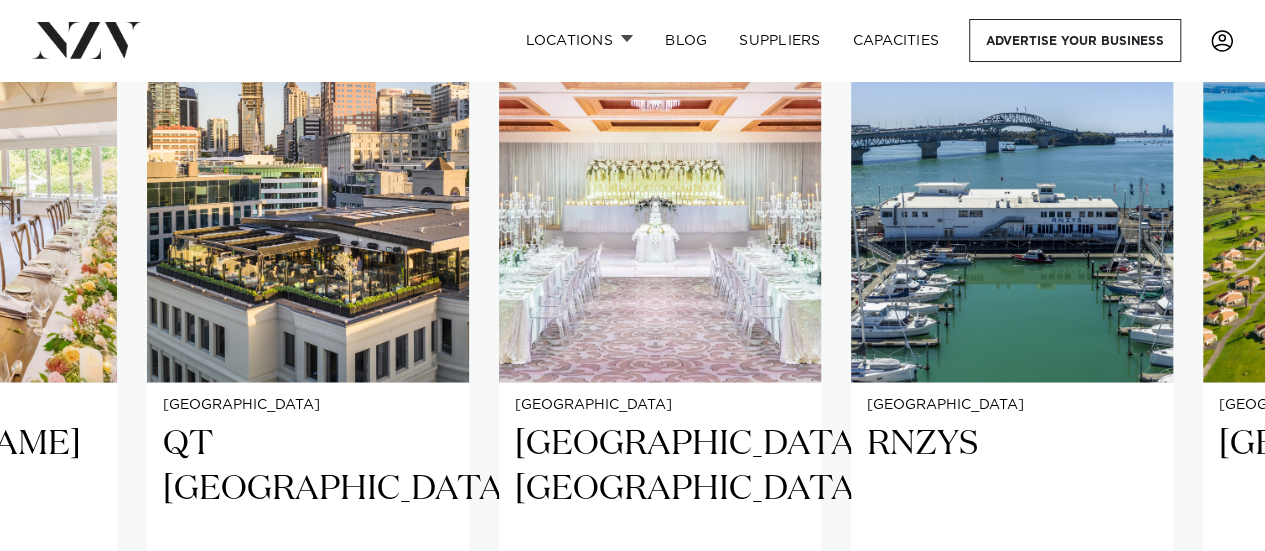 scroll, scrollTop: 1440, scrollLeft: 0, axis: vertical 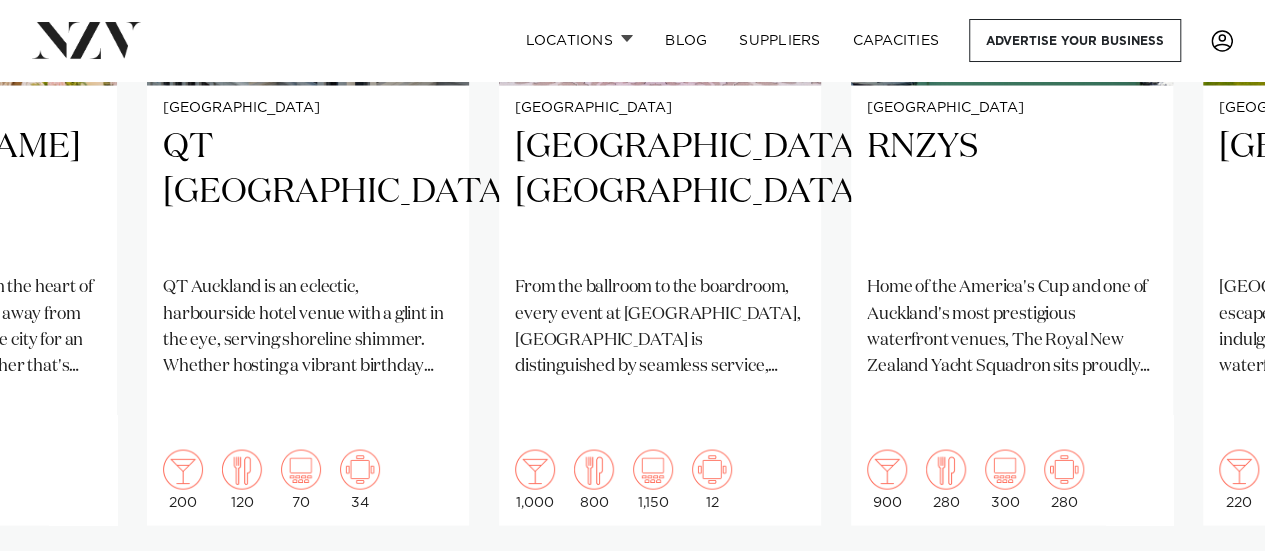 click on "[GEOGRAPHIC_DATA]
Pullman [GEOGRAPHIC_DATA]
OUR WORLD IS YOUR PLAYGROUND
Standing tall as one of the largest conferencing hotels in the city, [GEOGRAPHIC_DATA] is an event planner’s paradise.
1,000
500
750
16
[GEOGRAPHIC_DATA]" at bounding box center (632, 137) 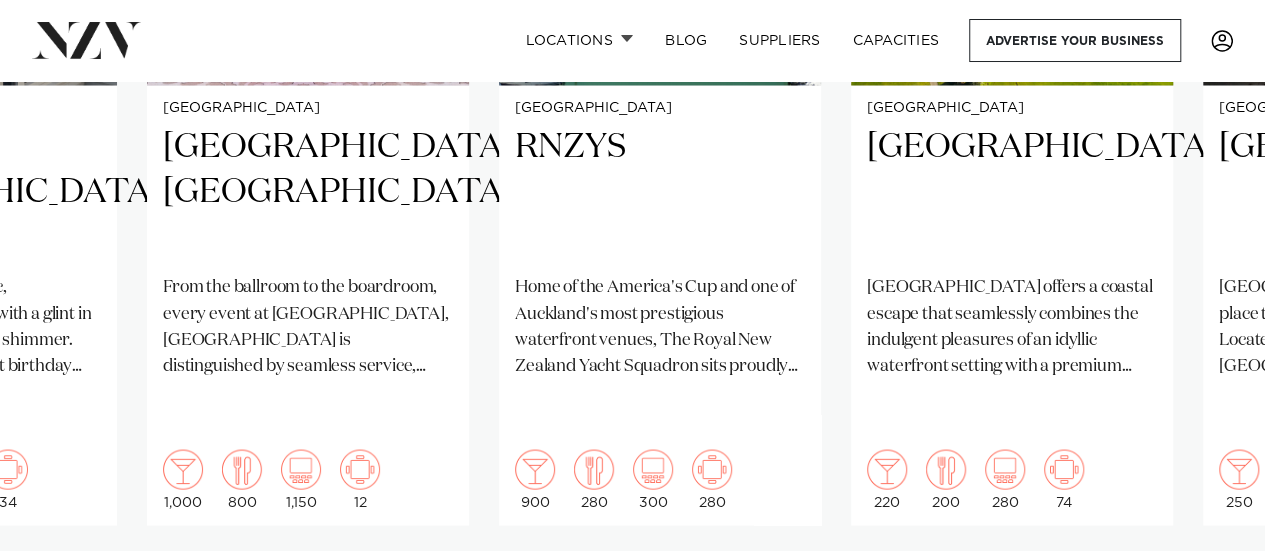 click at bounding box center (1205, 589) 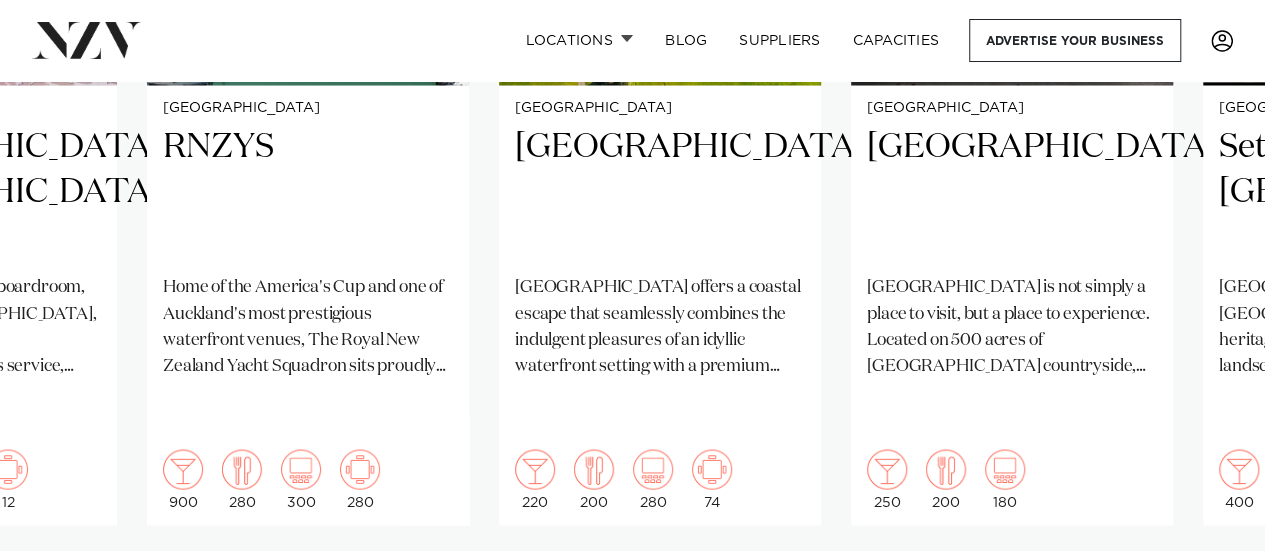 click at bounding box center [1205, 589] 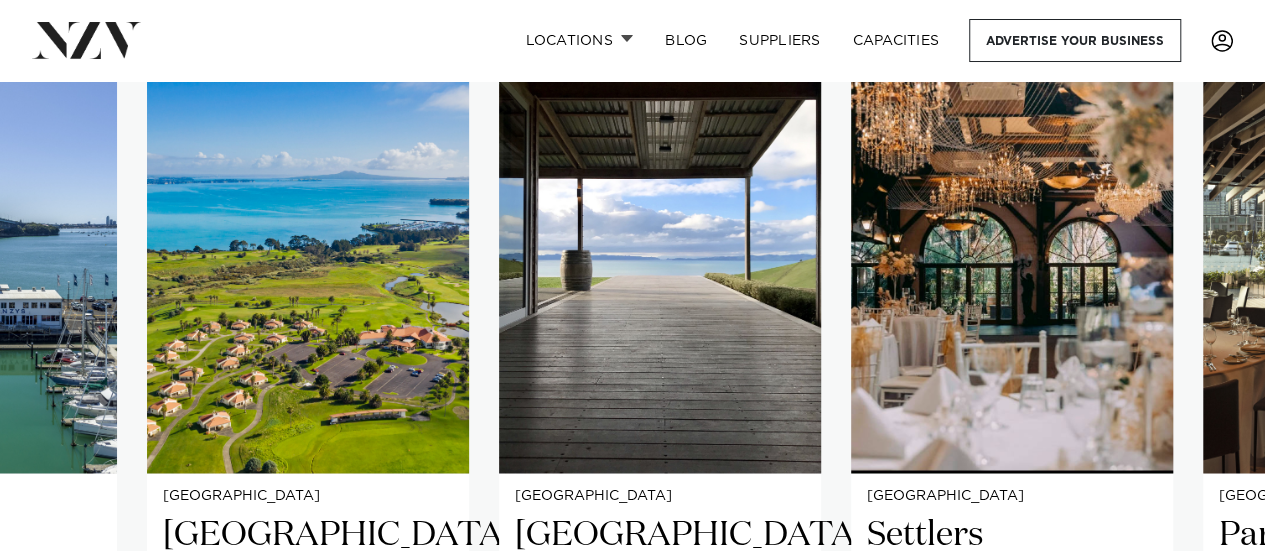 scroll, scrollTop: 1360, scrollLeft: 0, axis: vertical 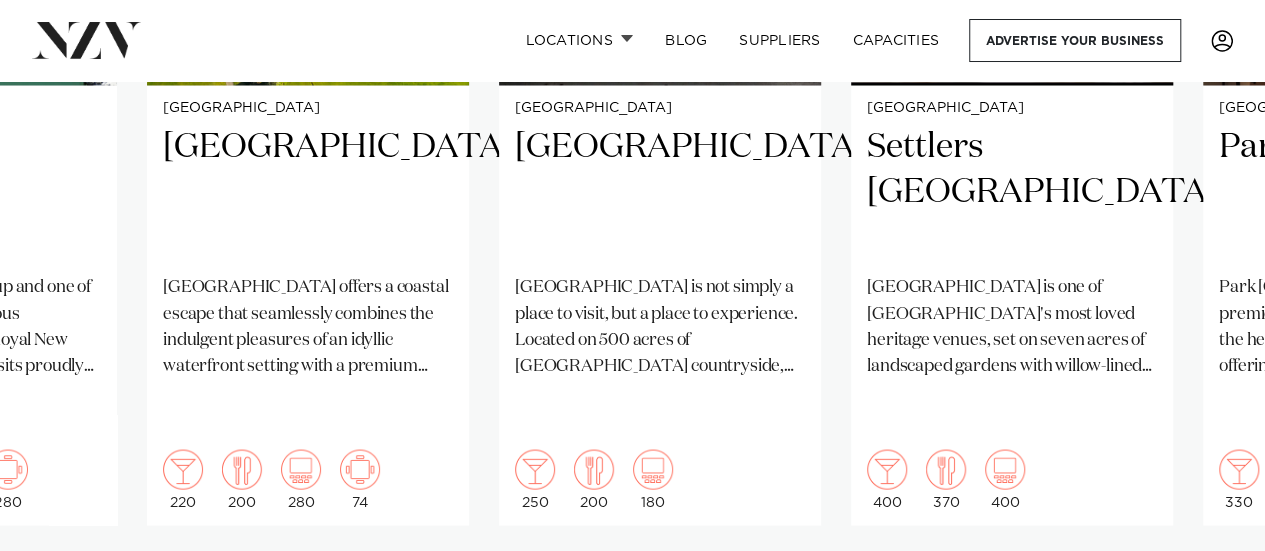 click at bounding box center (1205, 589) 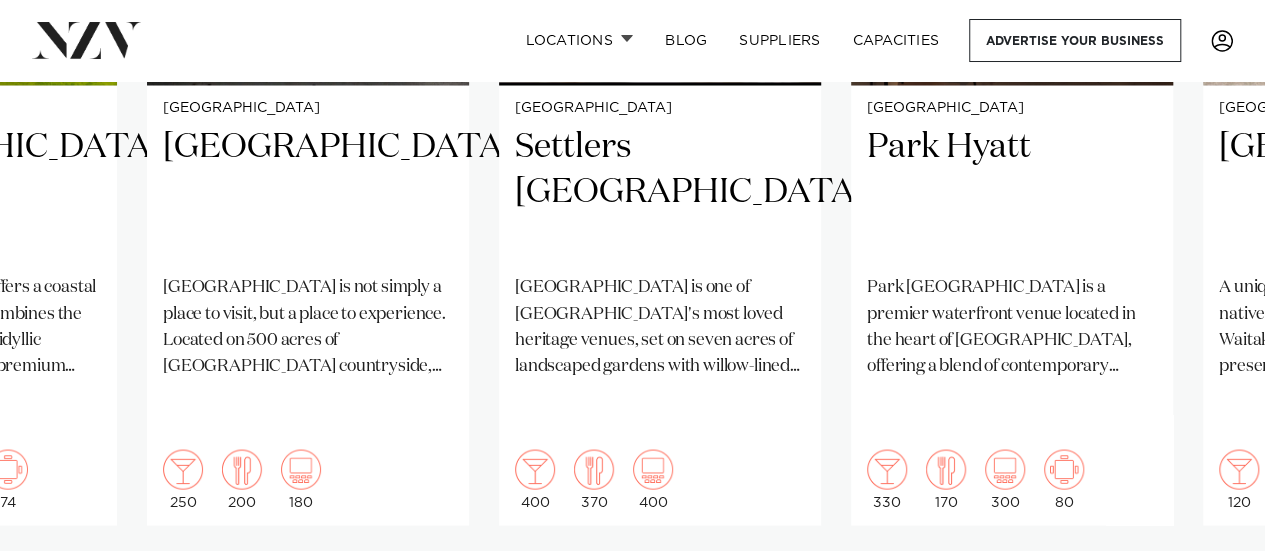 click at bounding box center (1205, 589) 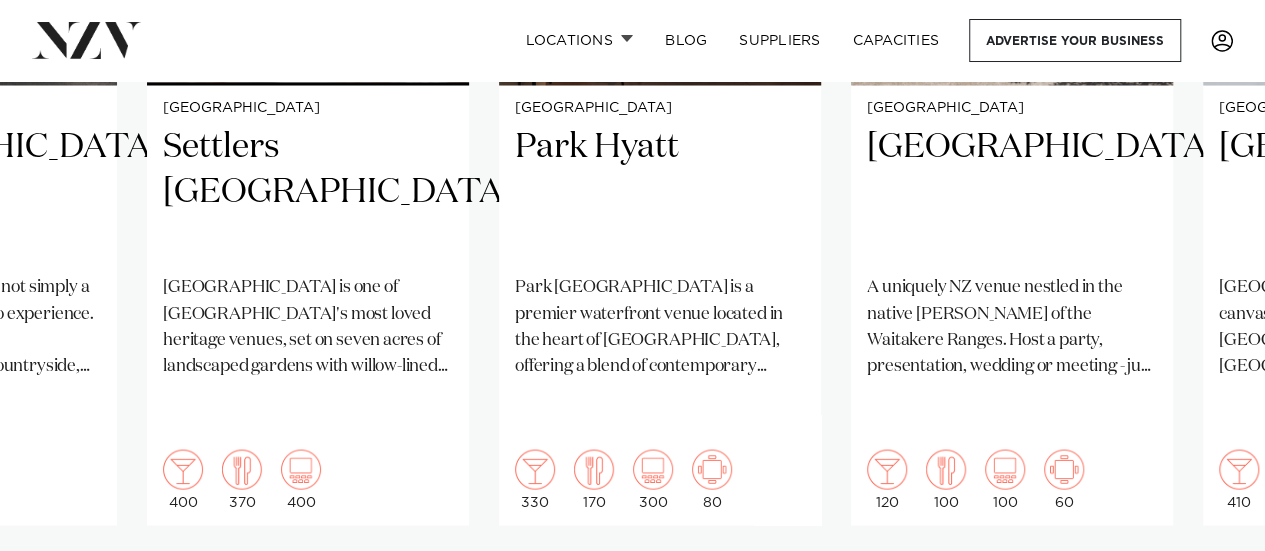 click at bounding box center [1205, 589] 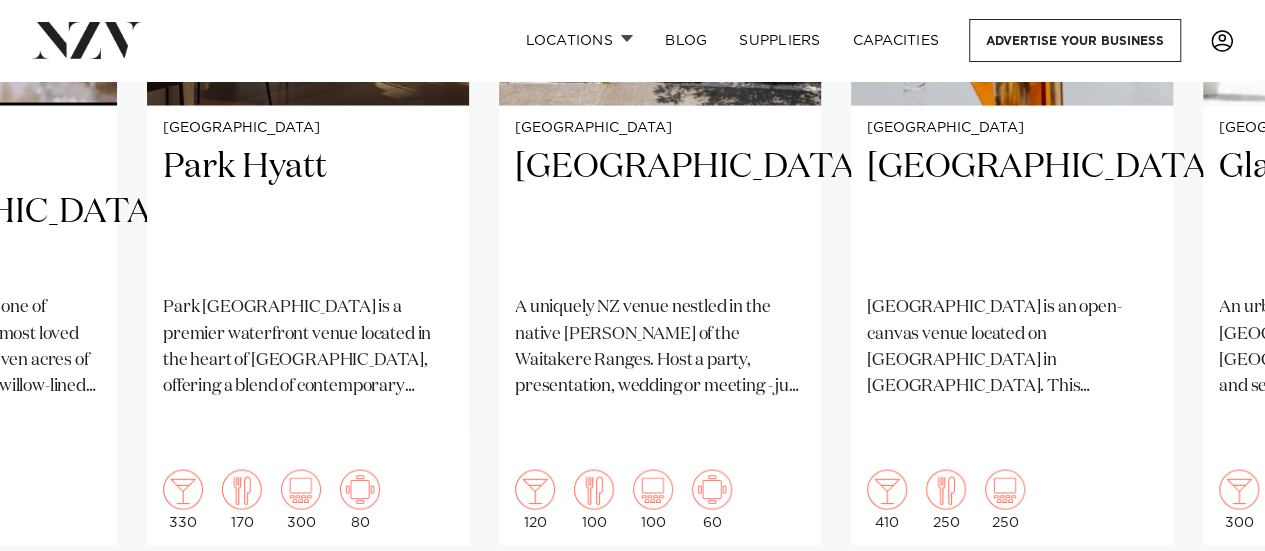scroll, scrollTop: 1760, scrollLeft: 0, axis: vertical 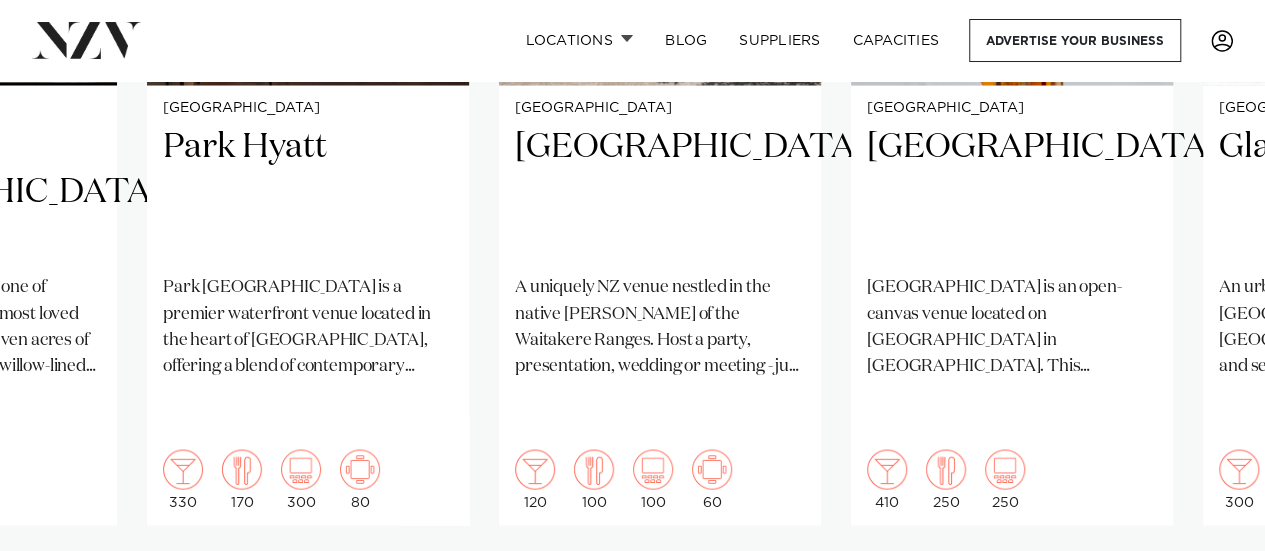 click at bounding box center (1205, 589) 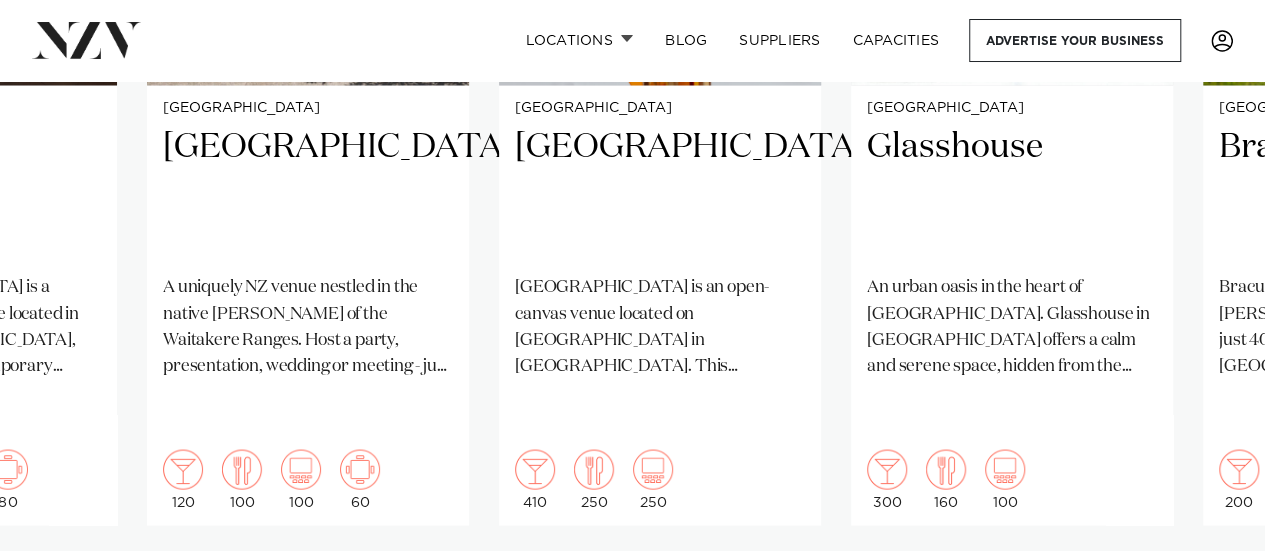 click at bounding box center [1205, 589] 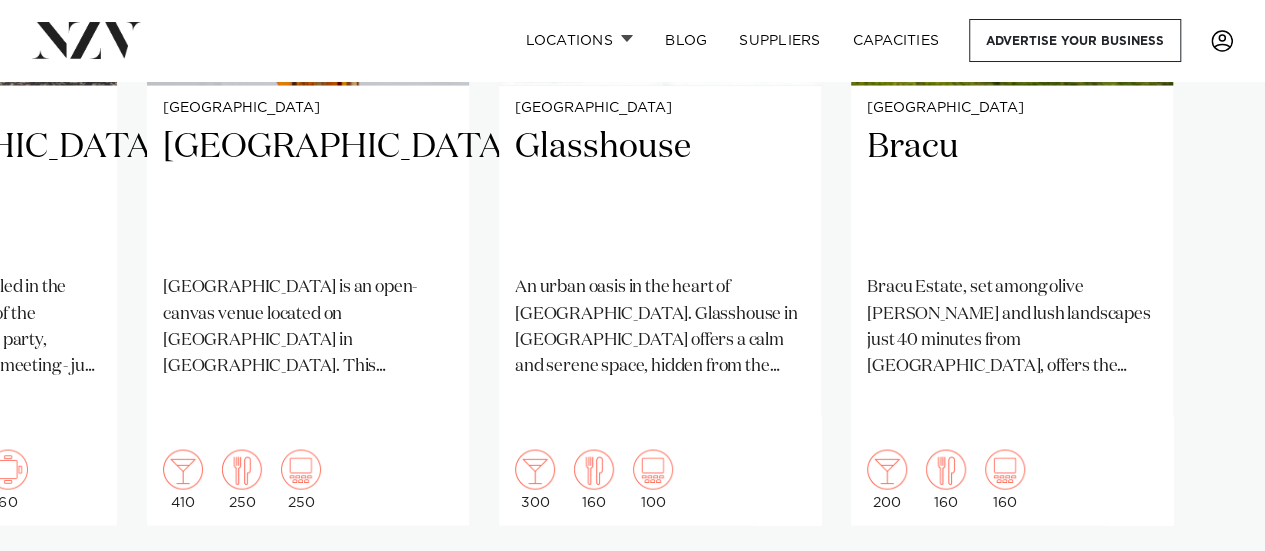 click at bounding box center (1205, 589) 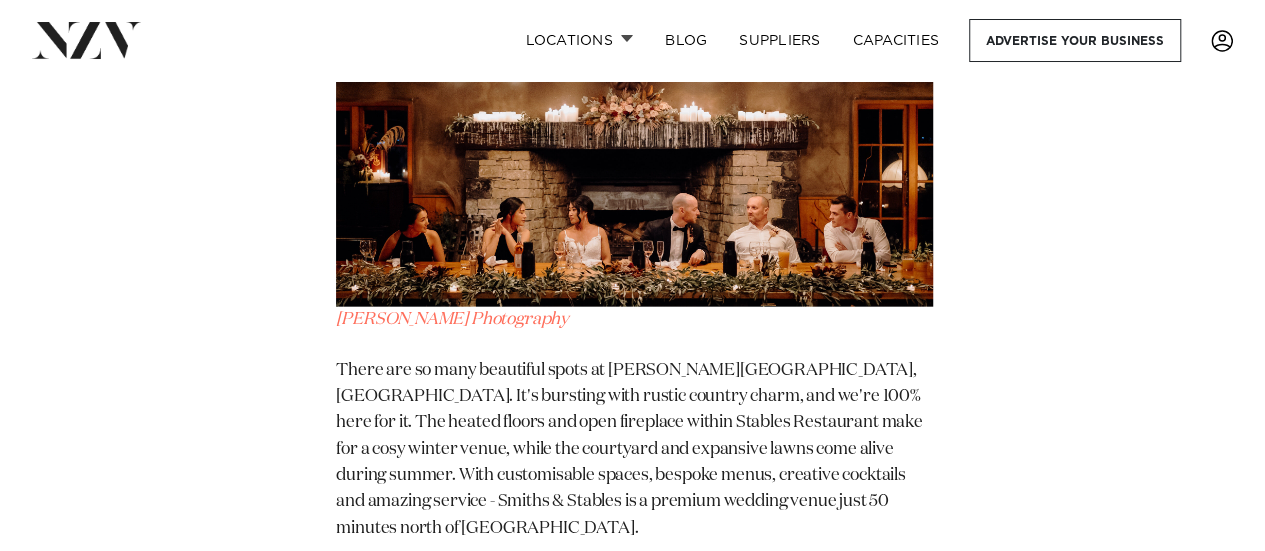 scroll, scrollTop: 17388, scrollLeft: 0, axis: vertical 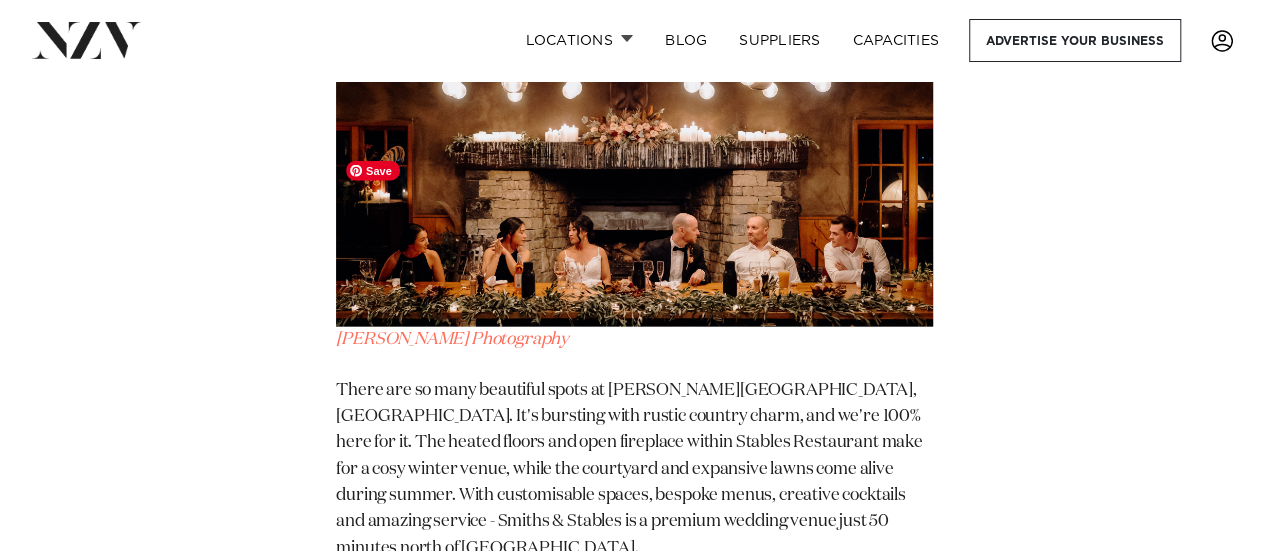 click at bounding box center [634, 1008] 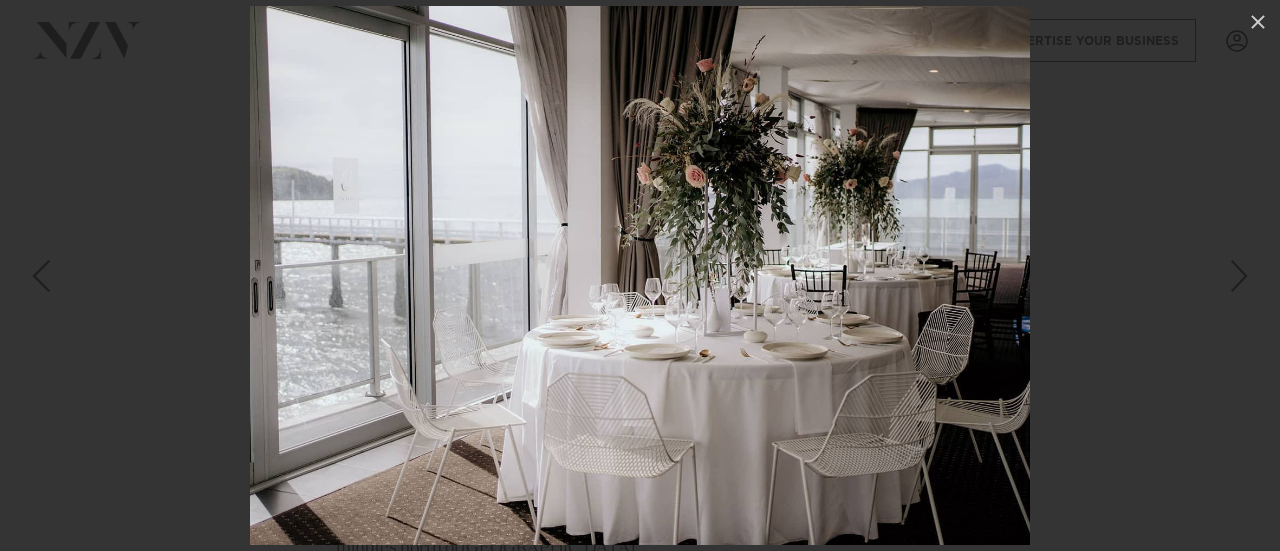 click at bounding box center [1239, 276] 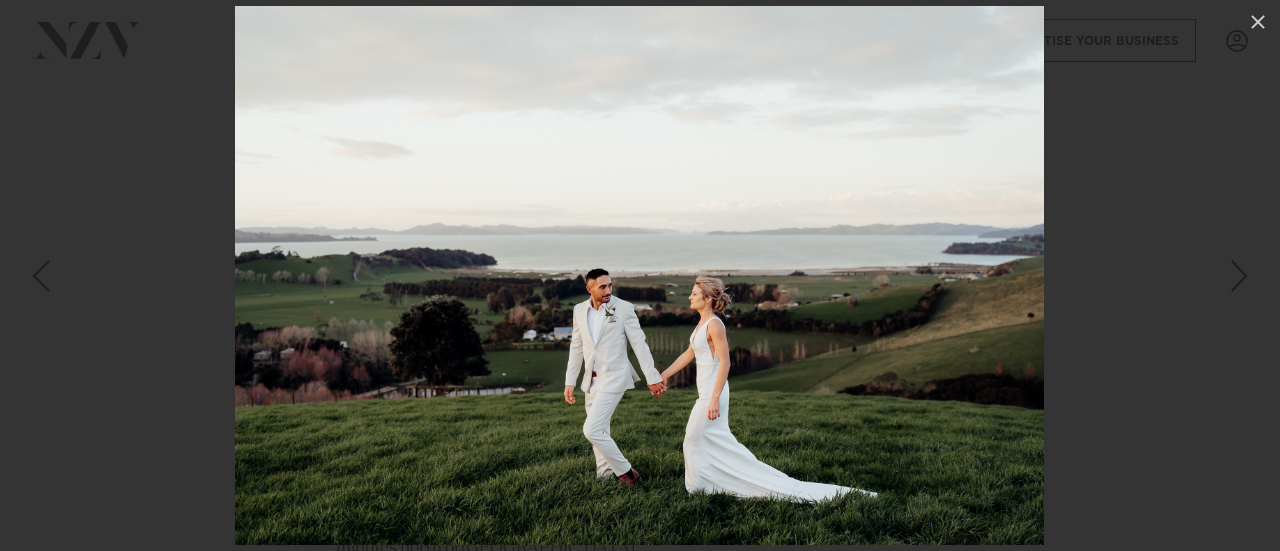 click at bounding box center (1239, 276) 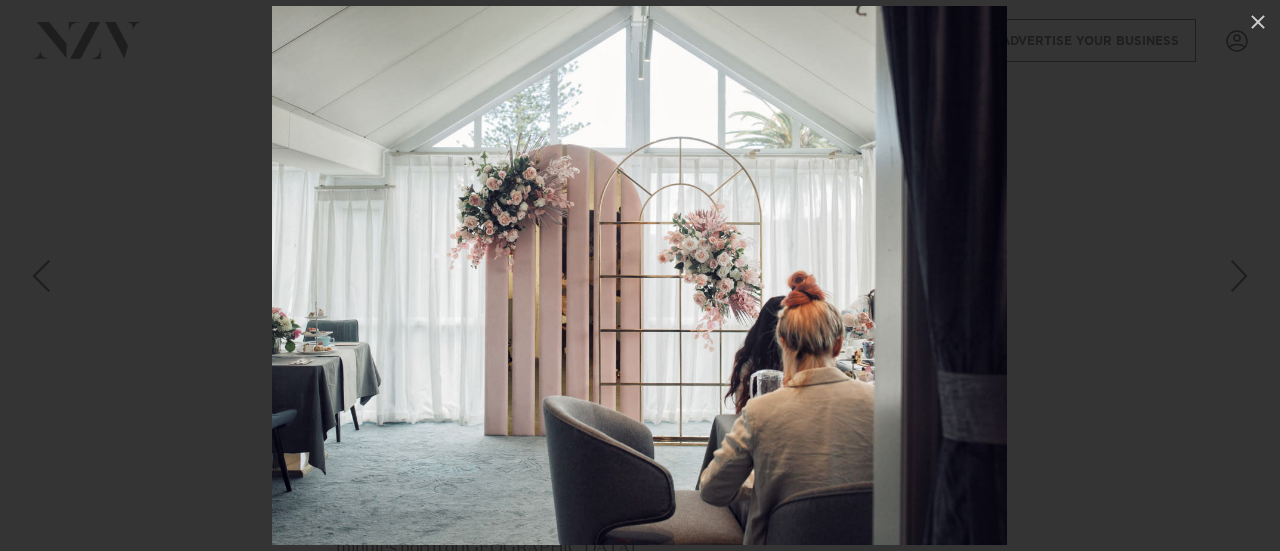 click at bounding box center (1239, 276) 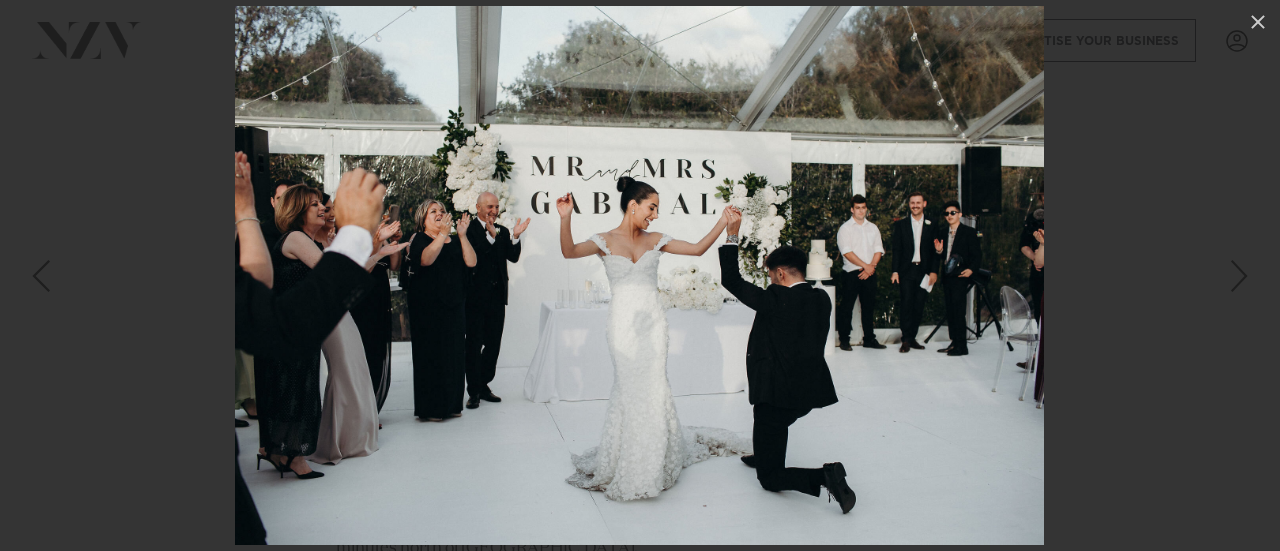 click at bounding box center [1239, 276] 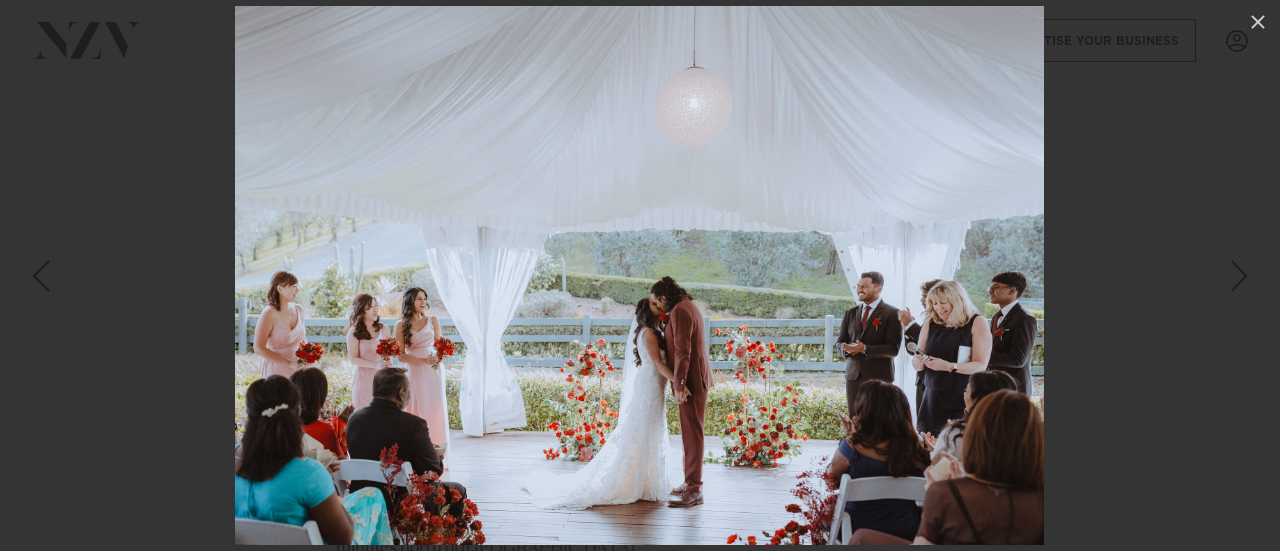 click at bounding box center [1239, 276] 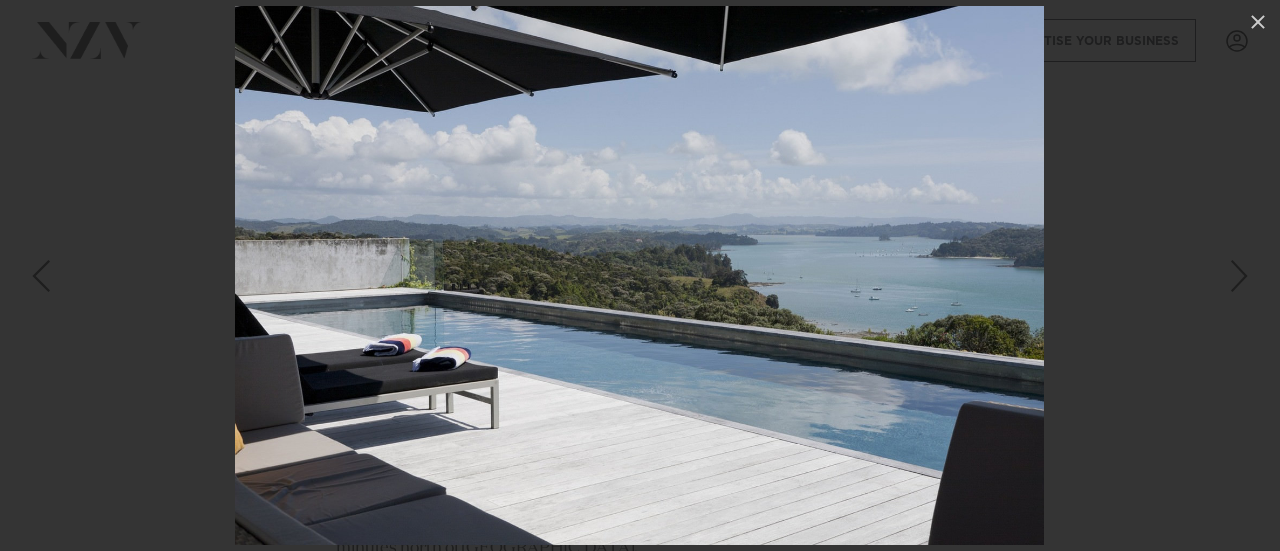 click at bounding box center [1239, 276] 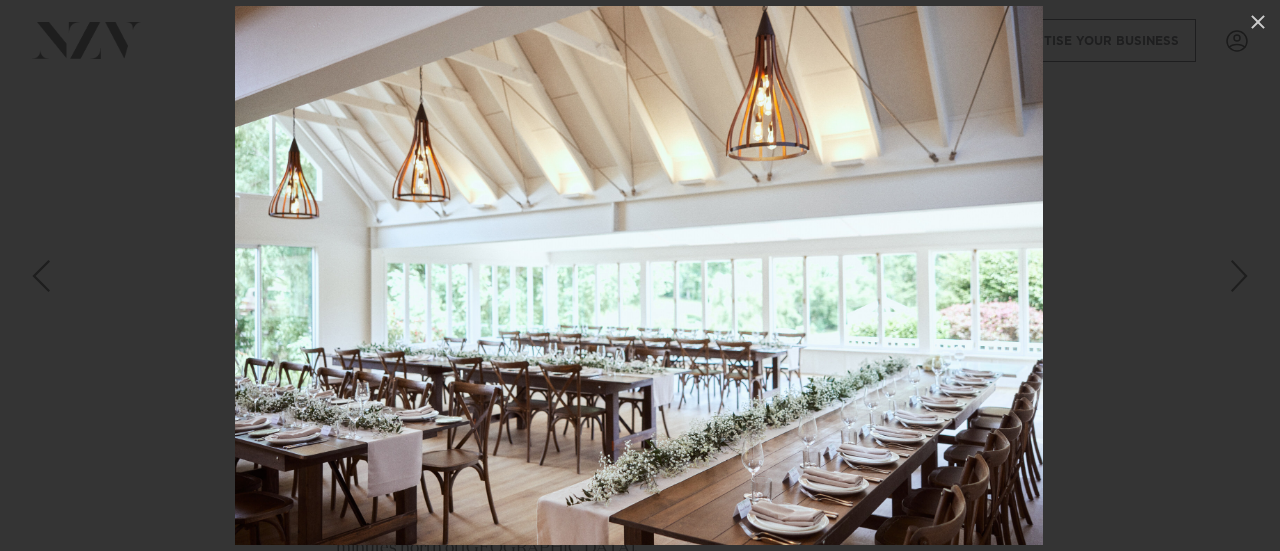 click at bounding box center (1239, 276) 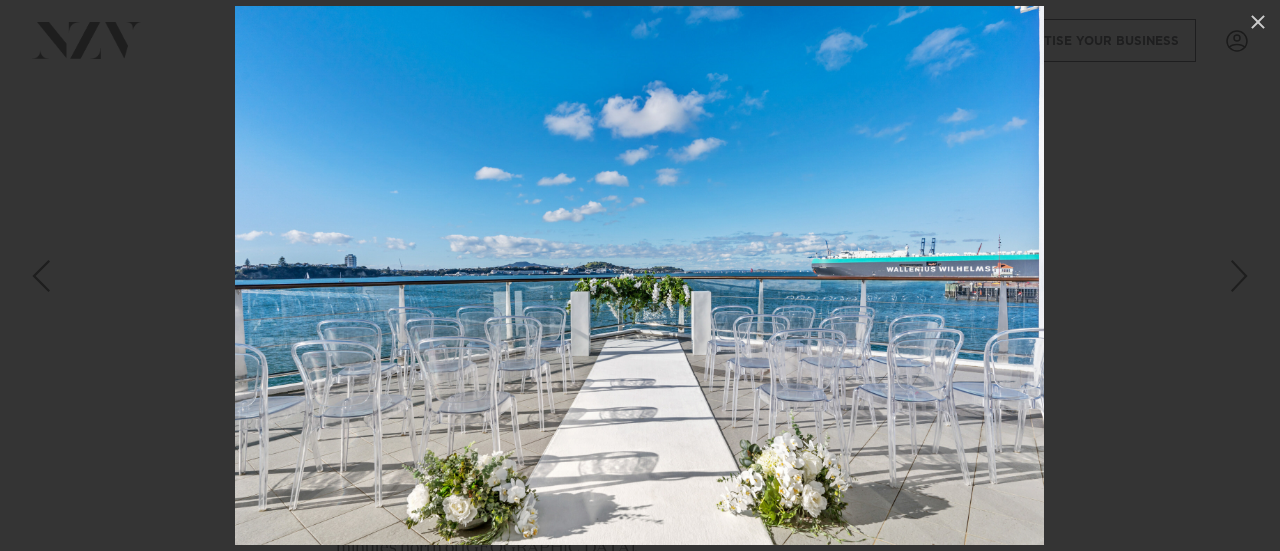 click at bounding box center [1239, 276] 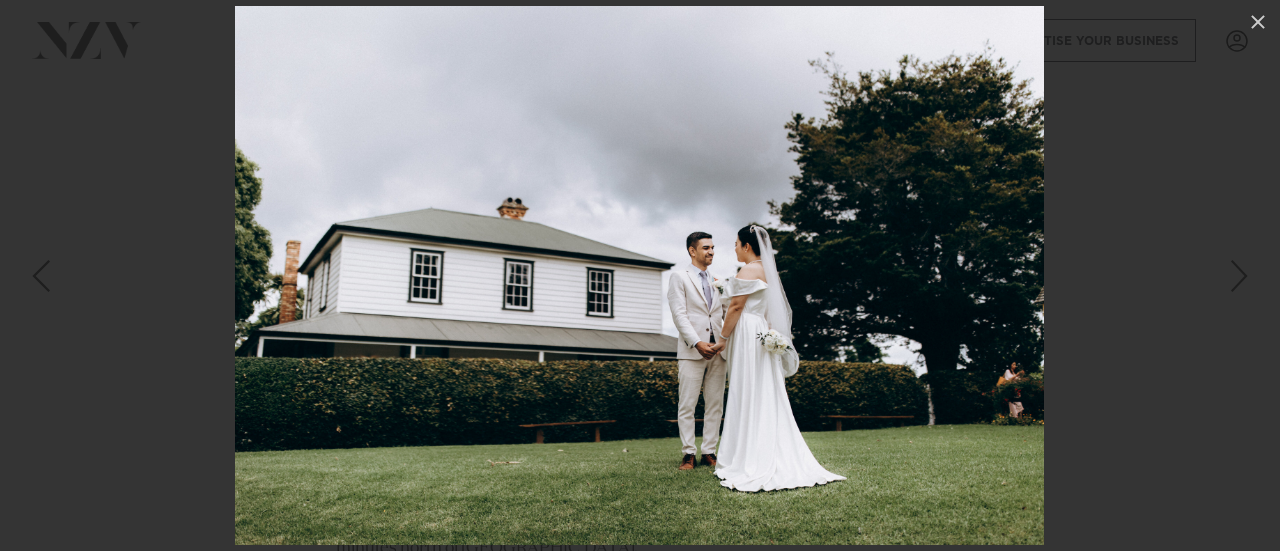click at bounding box center (1239, 276) 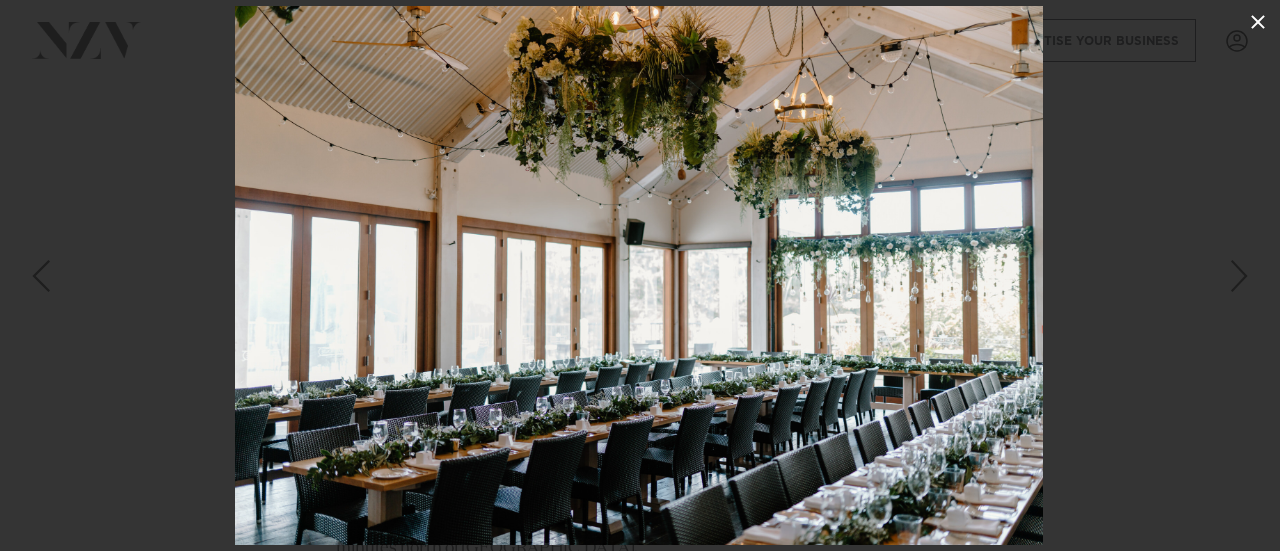 click 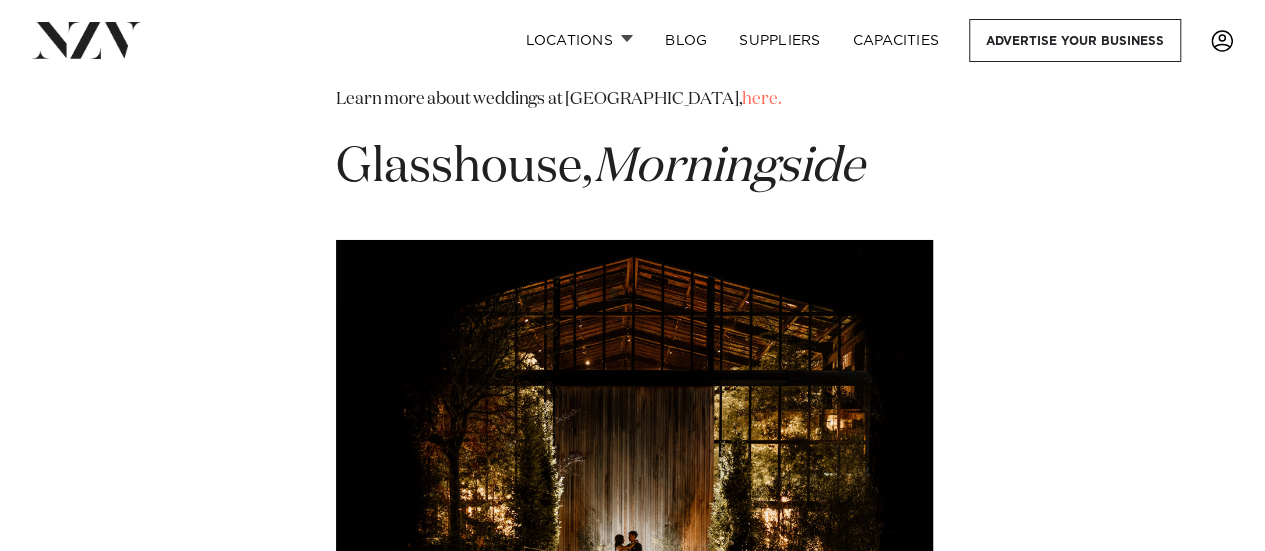 scroll, scrollTop: 10833, scrollLeft: 0, axis: vertical 